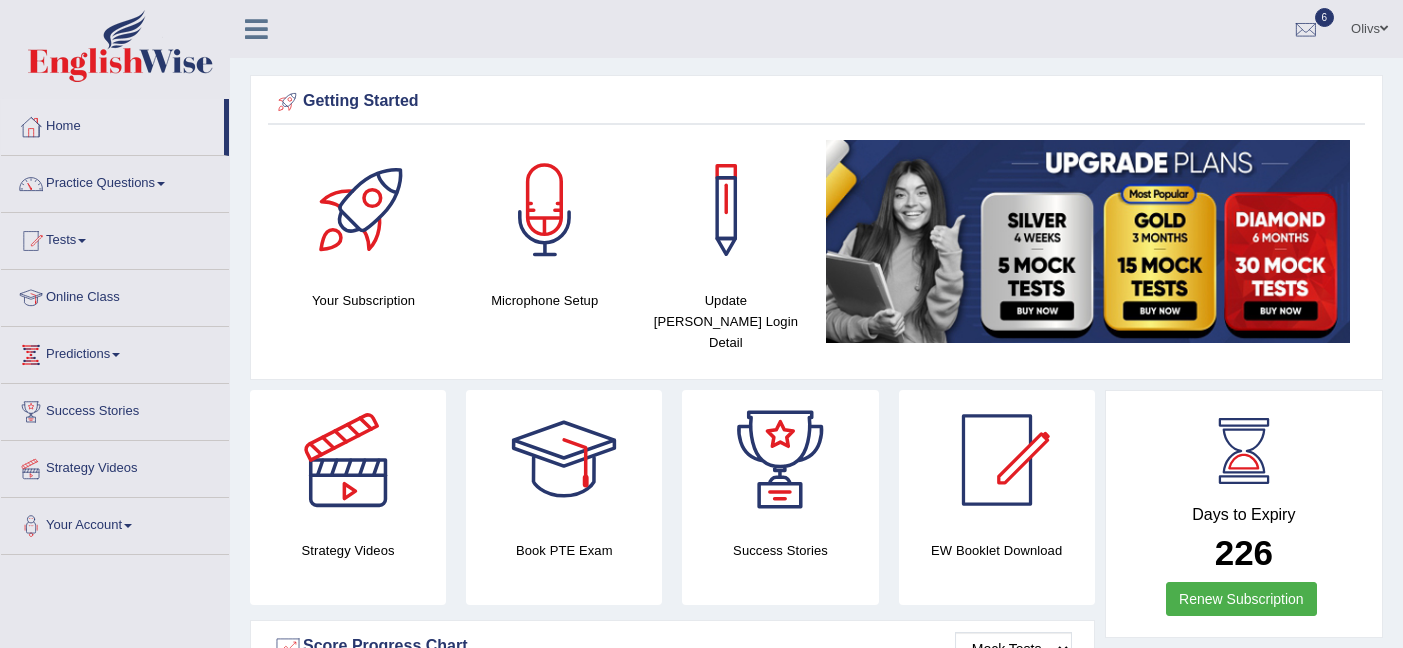 scroll, scrollTop: 0, scrollLeft: 0, axis: both 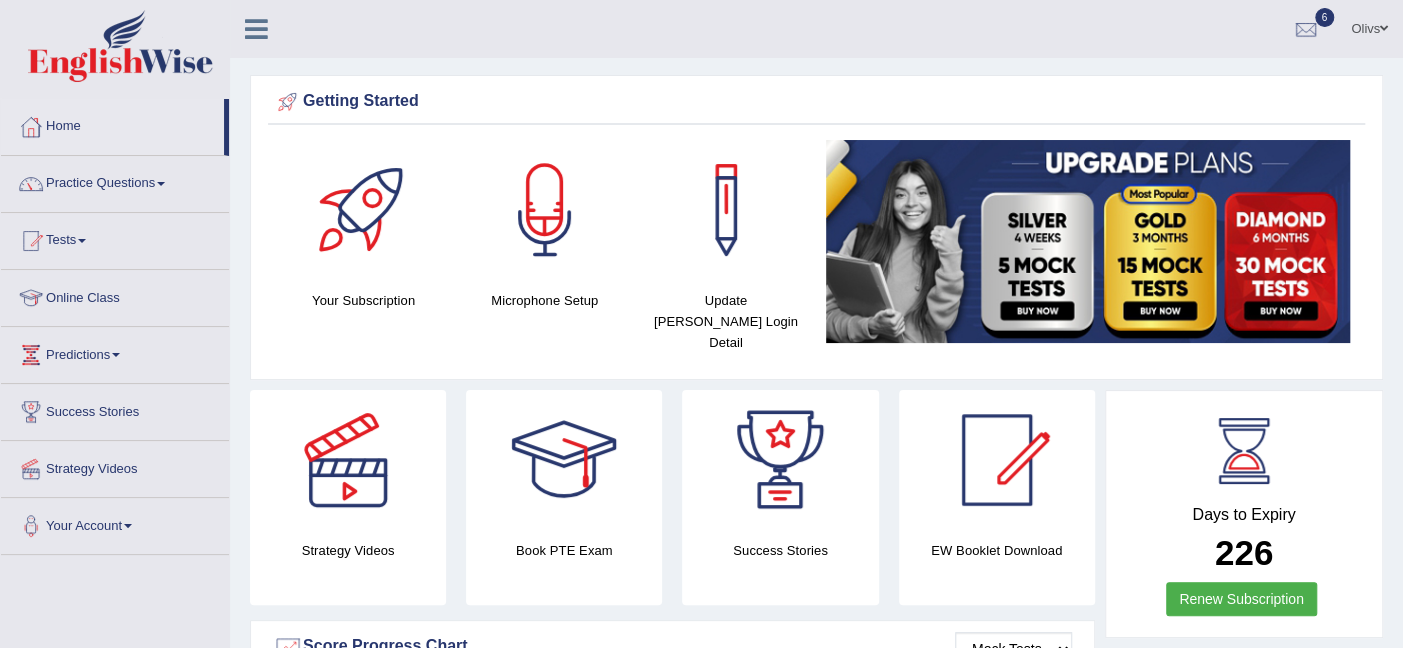 click at bounding box center (82, 241) 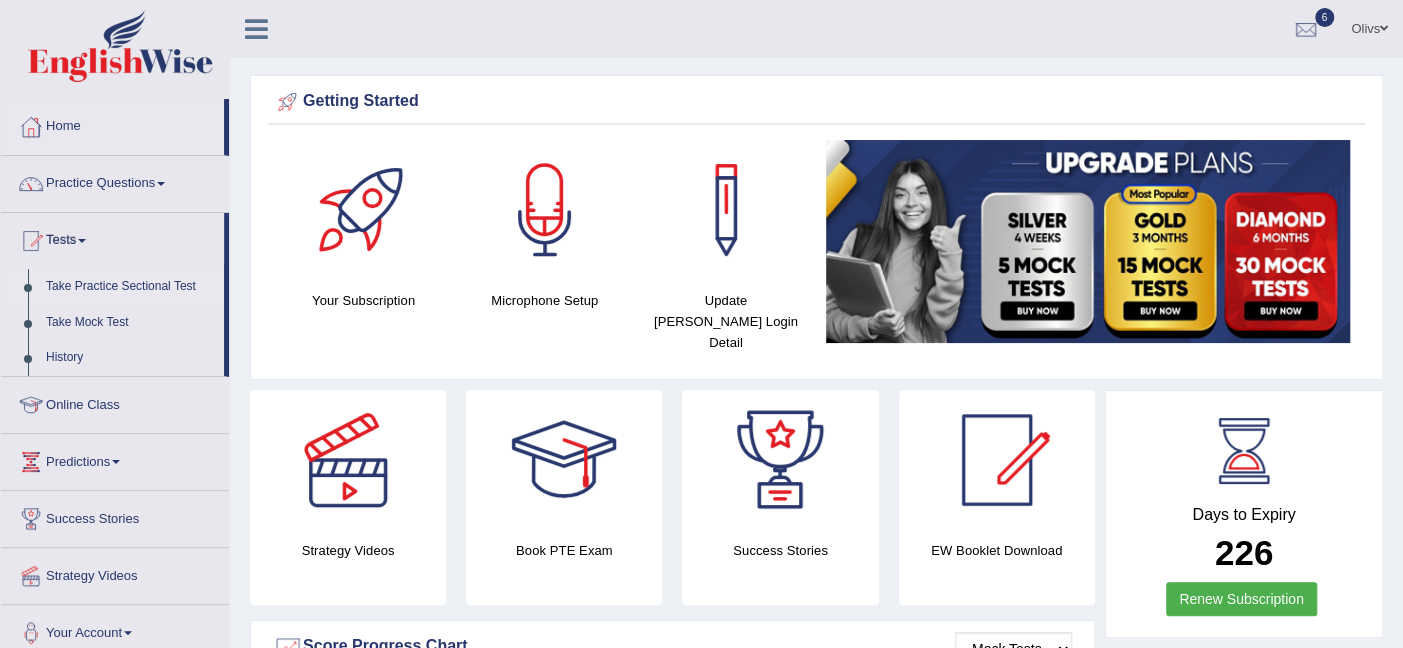 click on "Take Practice Sectional Test" at bounding box center [130, 287] 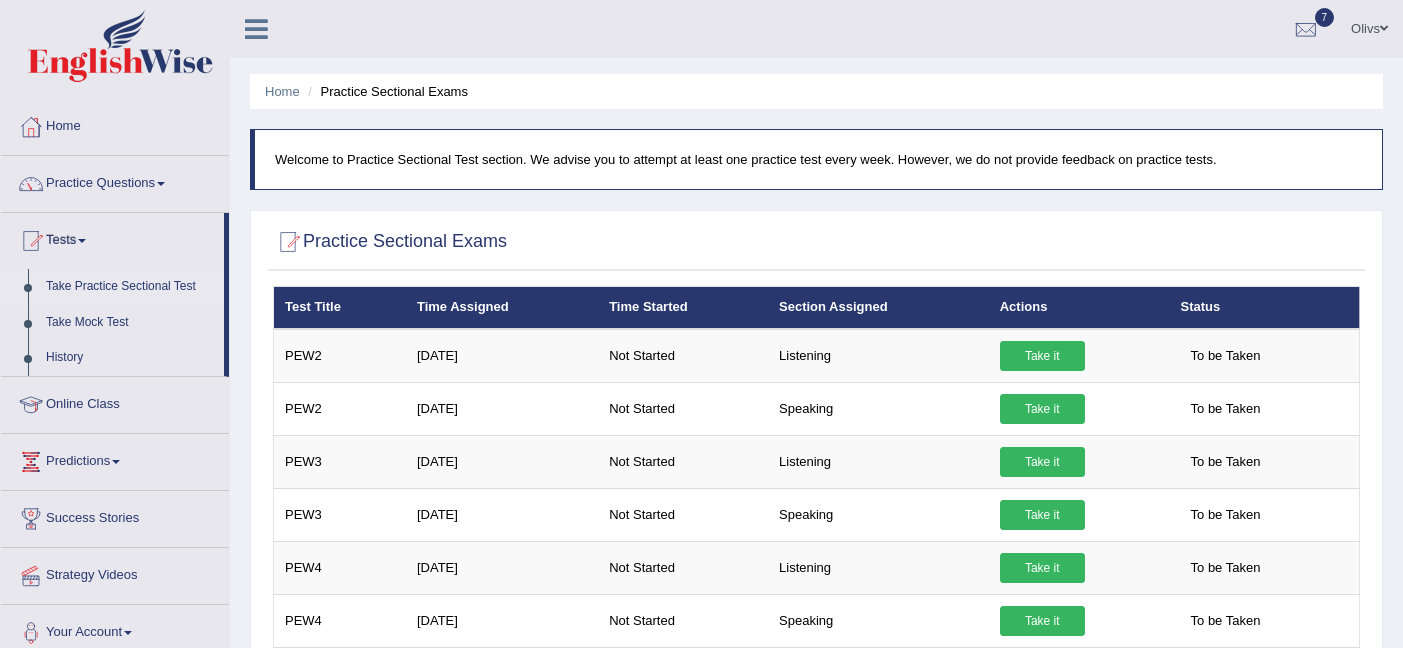 scroll, scrollTop: 0, scrollLeft: 0, axis: both 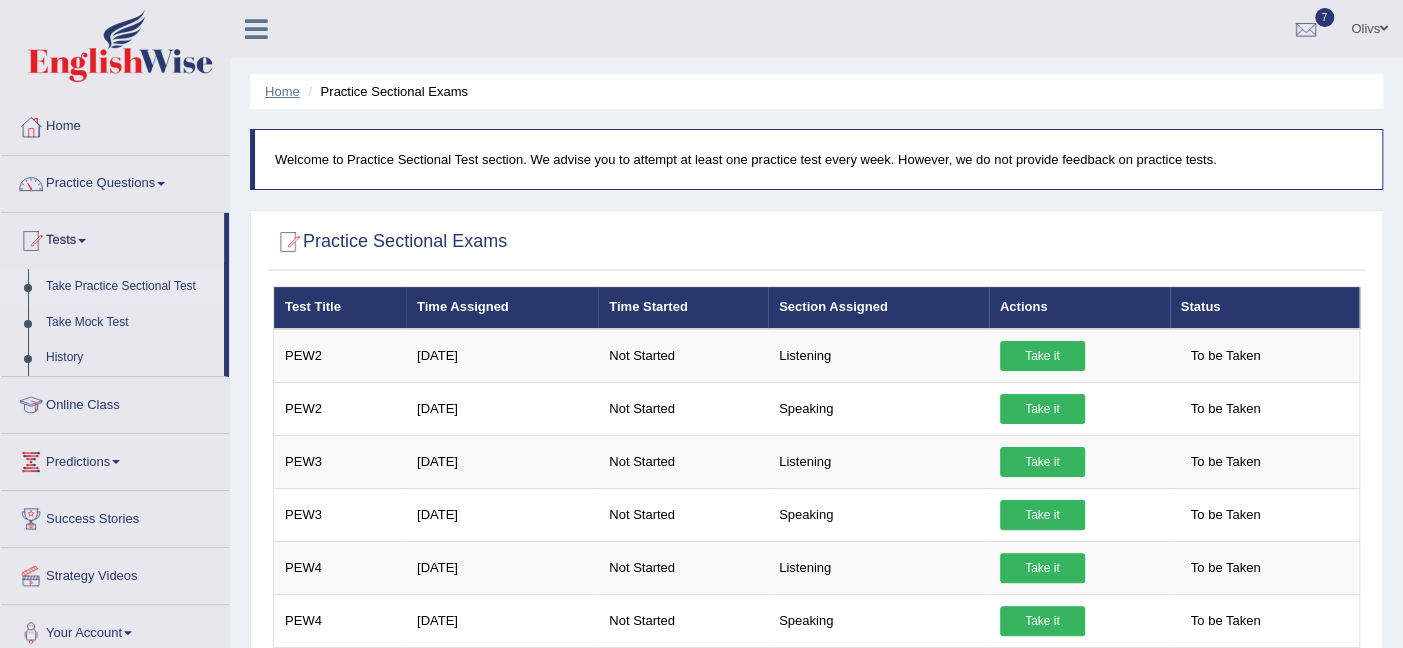 click on "Home" at bounding box center (282, 91) 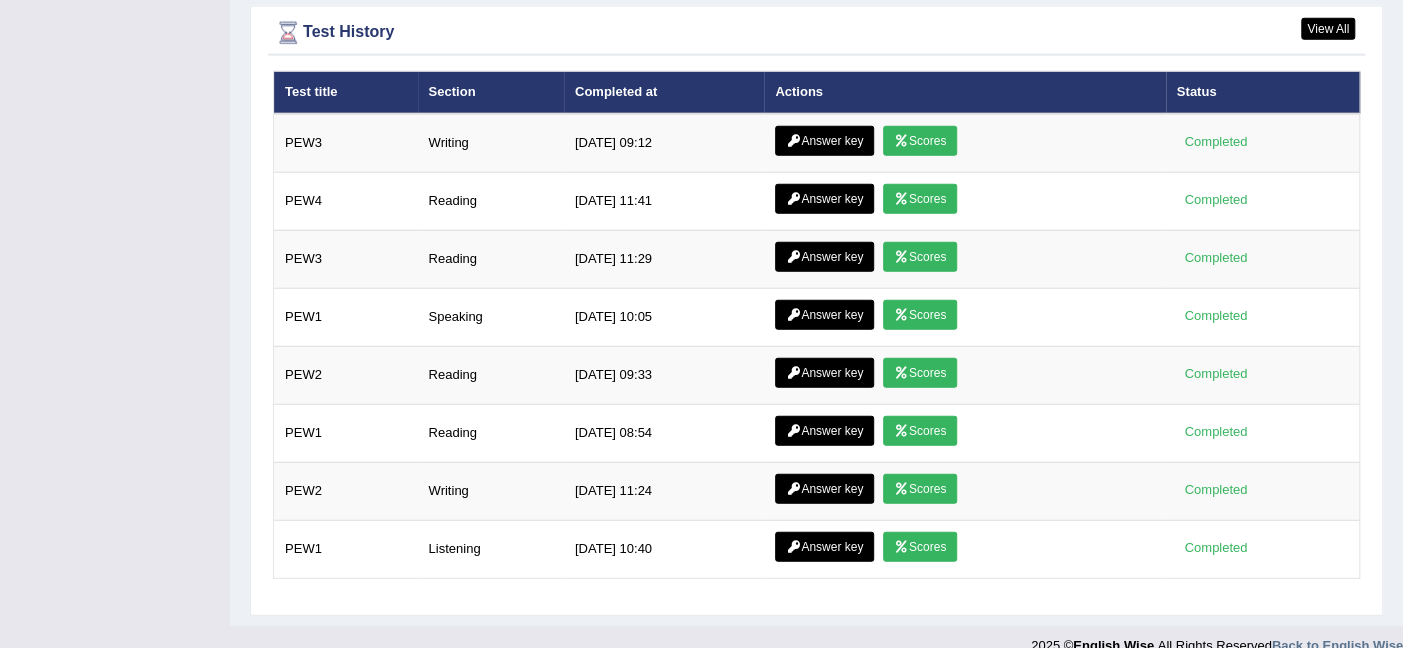 scroll, scrollTop: 2691, scrollLeft: 0, axis: vertical 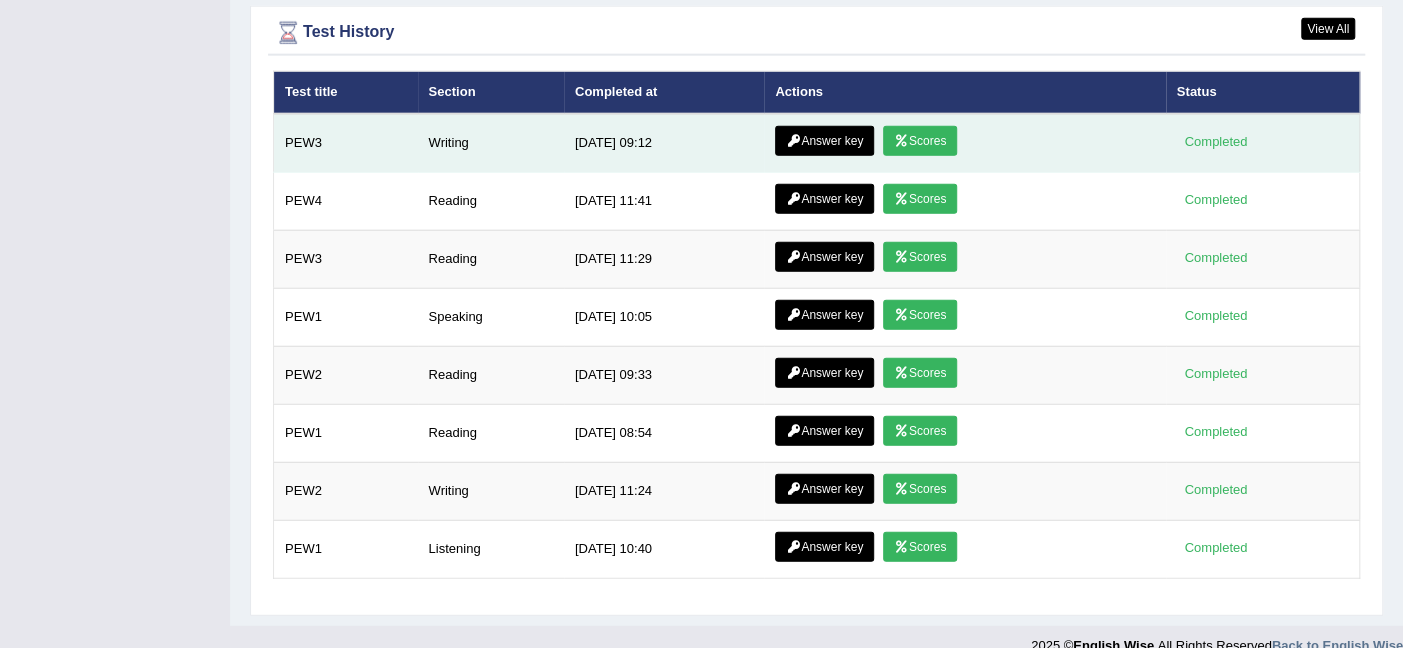 click on "Scores" at bounding box center [920, 141] 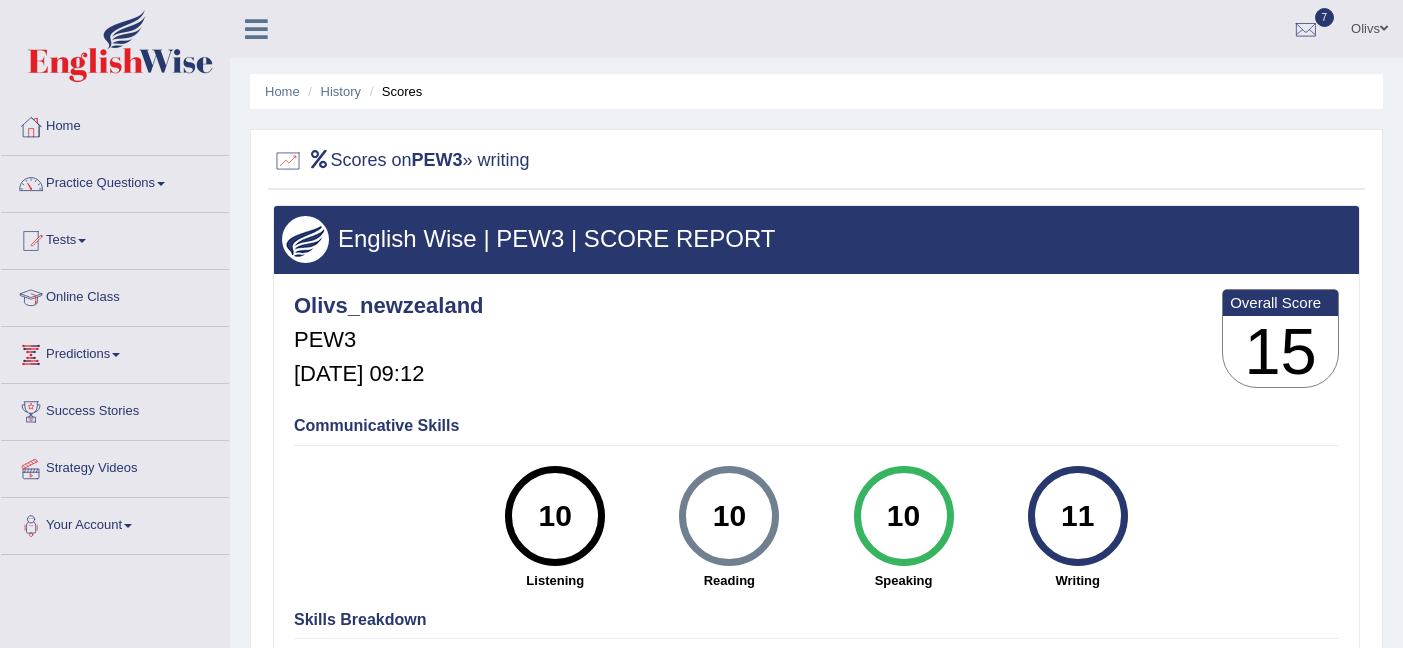 scroll, scrollTop: 0, scrollLeft: 0, axis: both 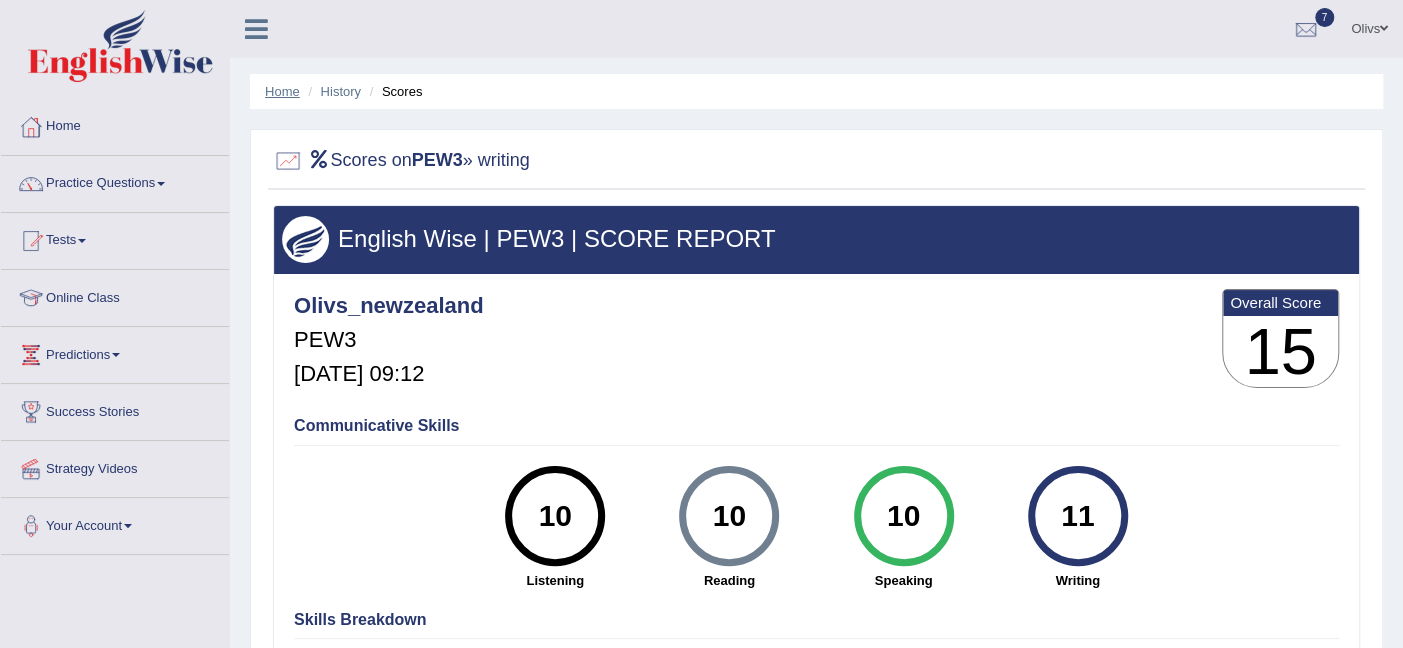 click on "Home" at bounding box center [282, 91] 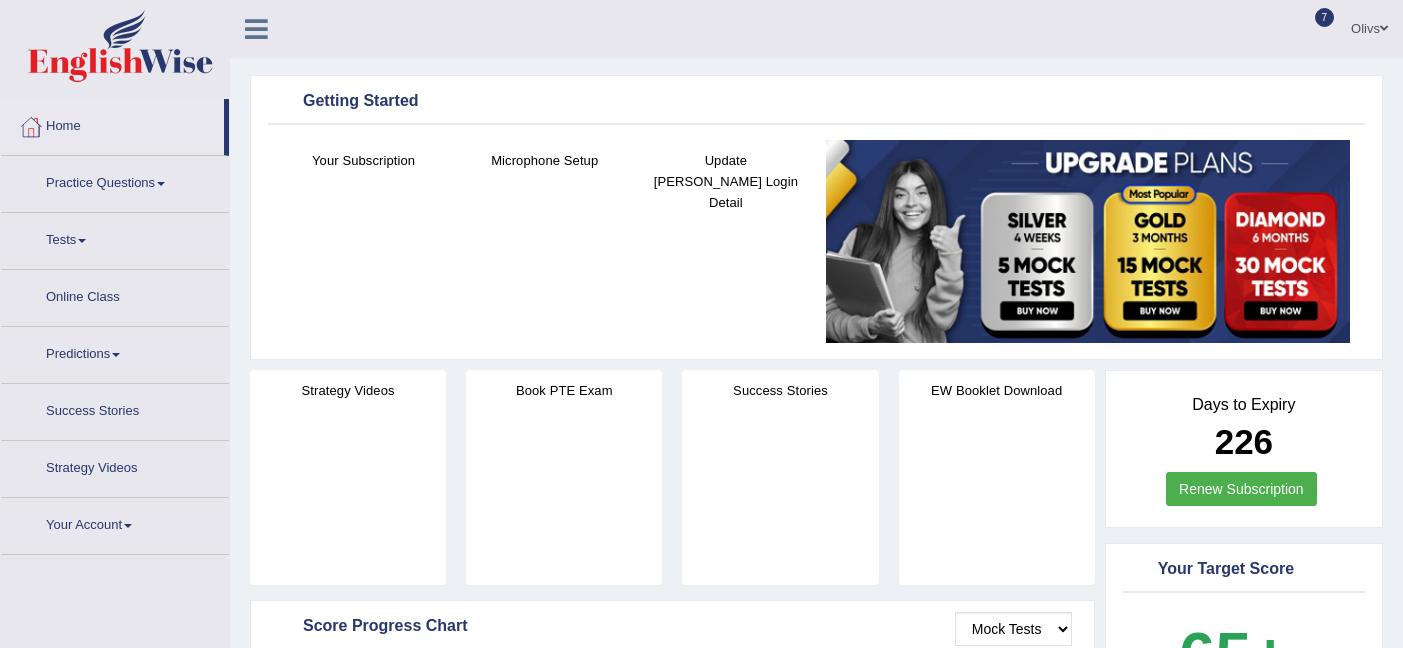 scroll, scrollTop: 0, scrollLeft: 0, axis: both 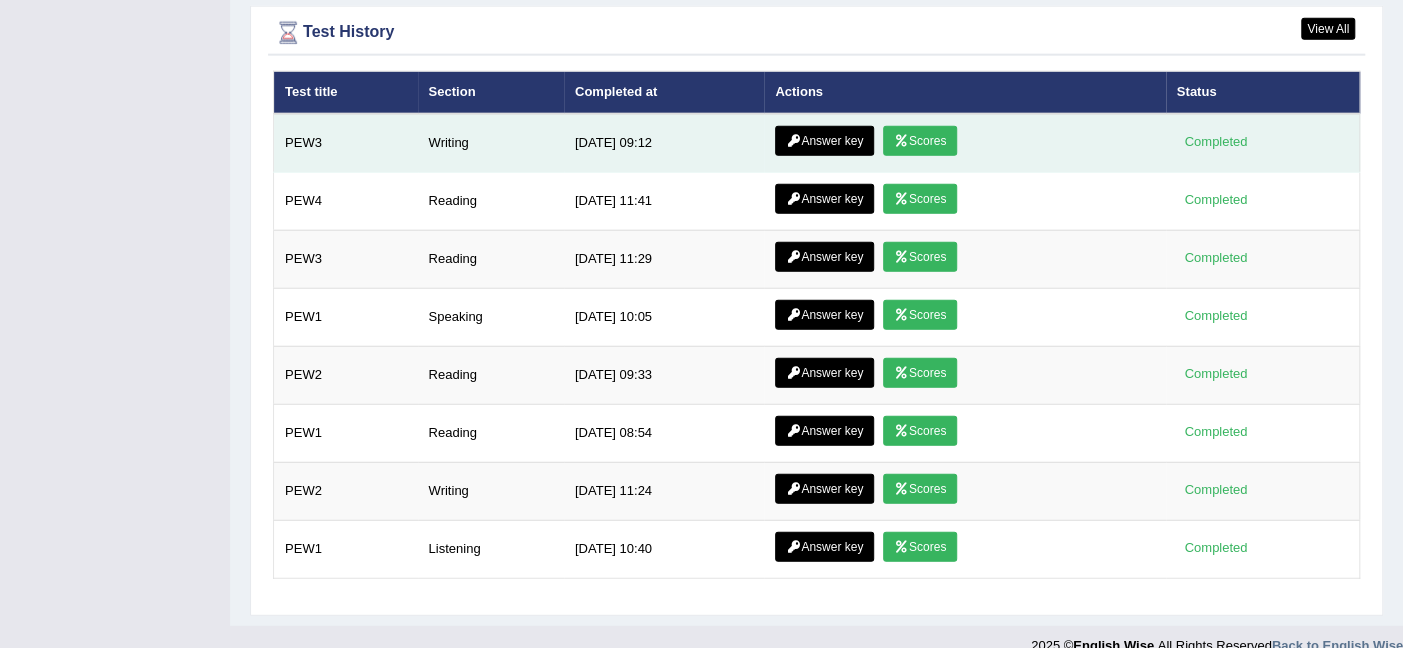 click on "Answer key" at bounding box center (824, 141) 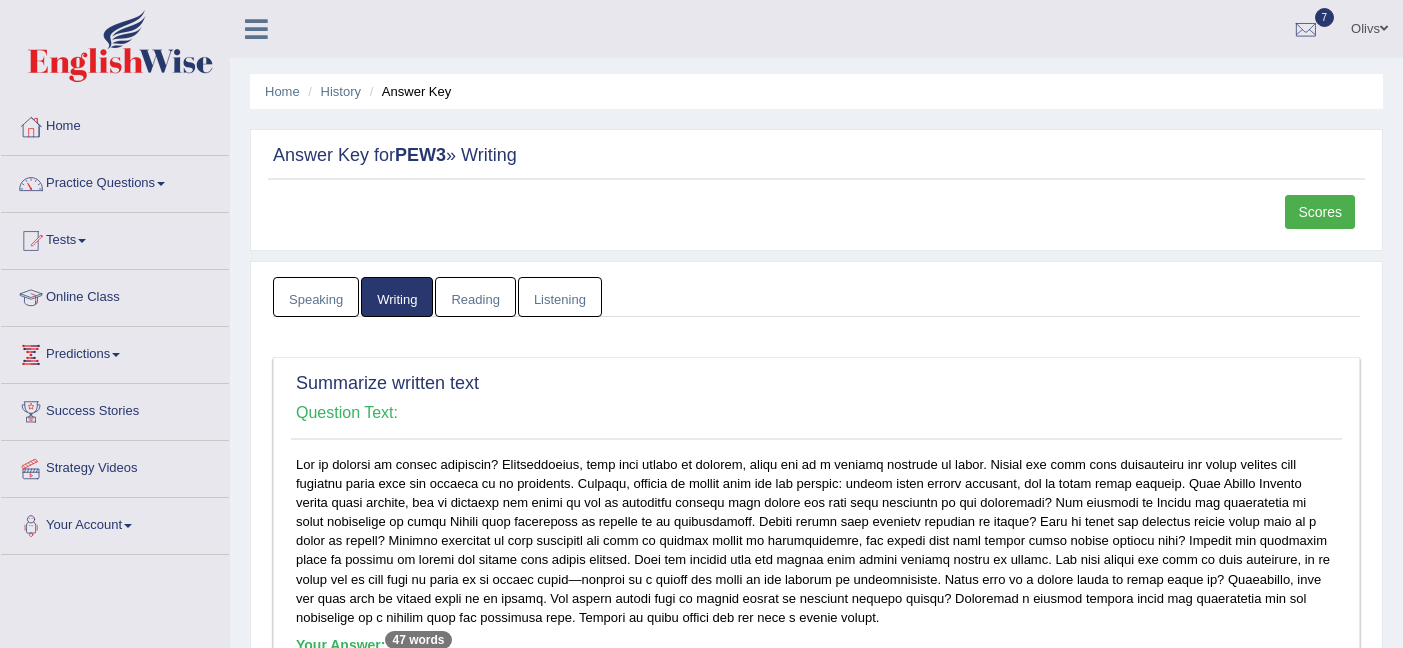 scroll, scrollTop: 0, scrollLeft: 0, axis: both 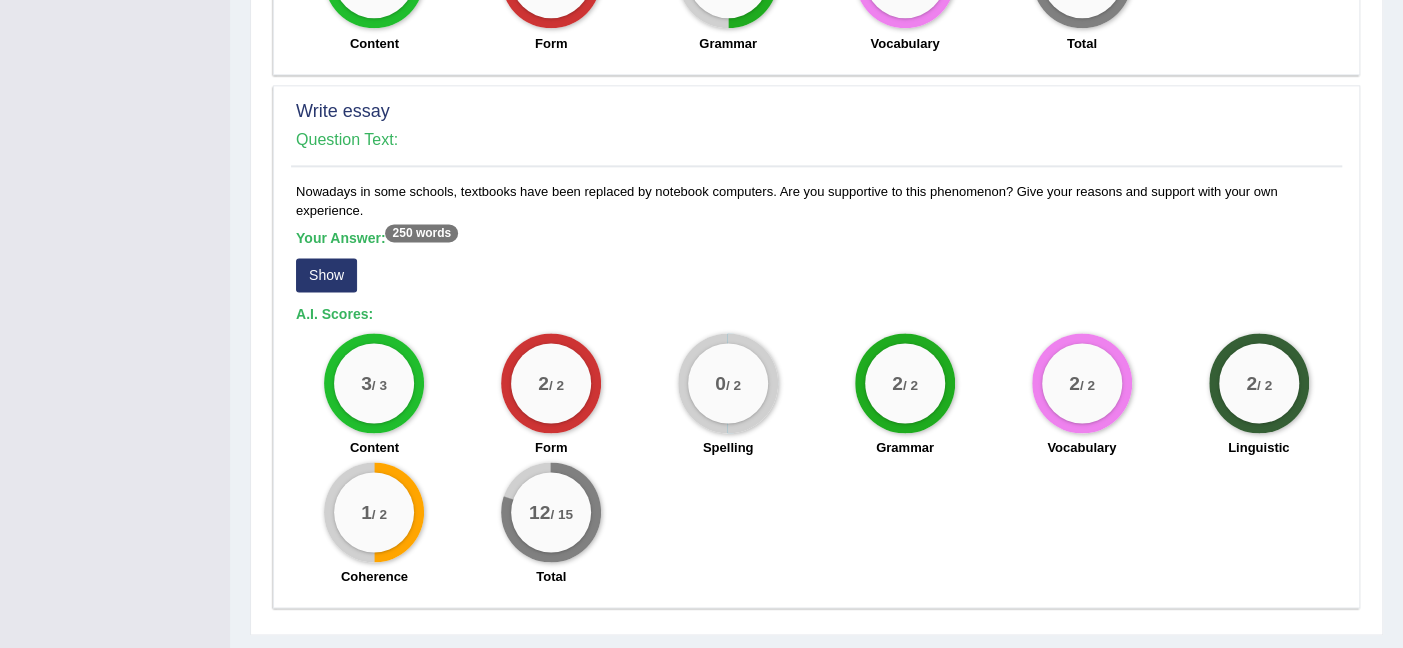 click on "Show" at bounding box center [326, 275] 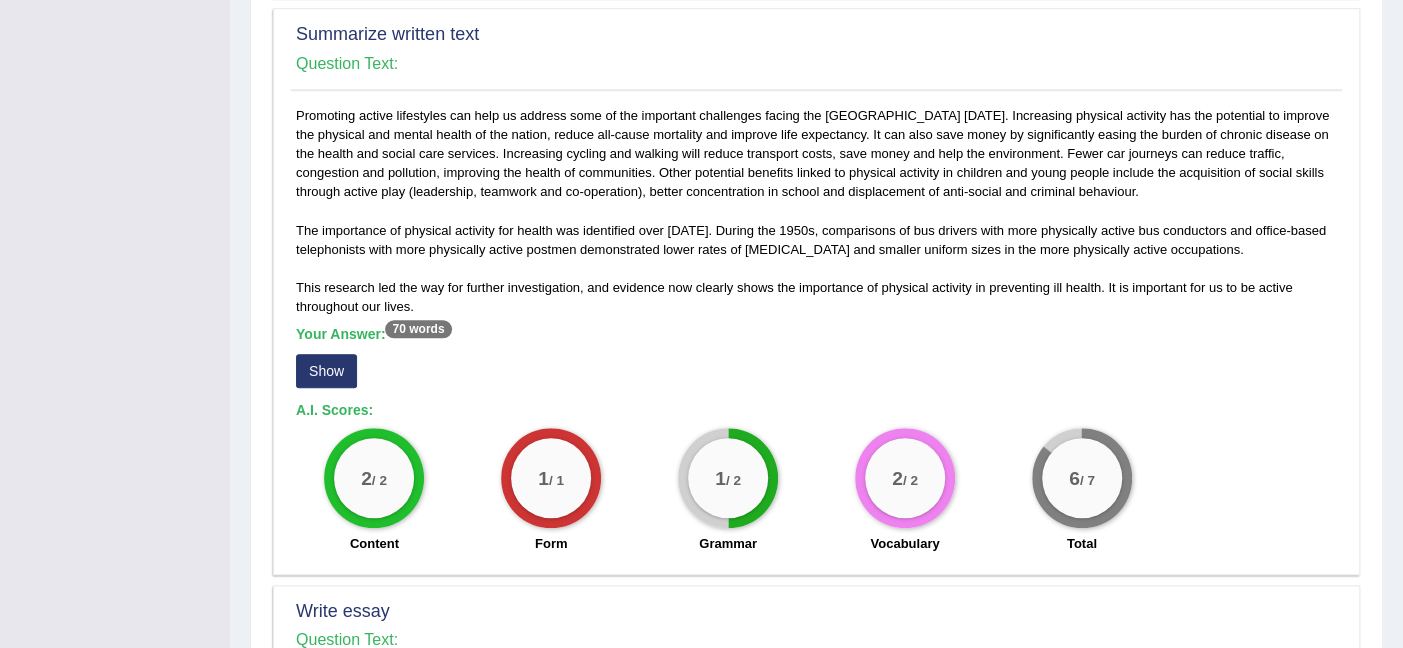 scroll, scrollTop: 854, scrollLeft: 0, axis: vertical 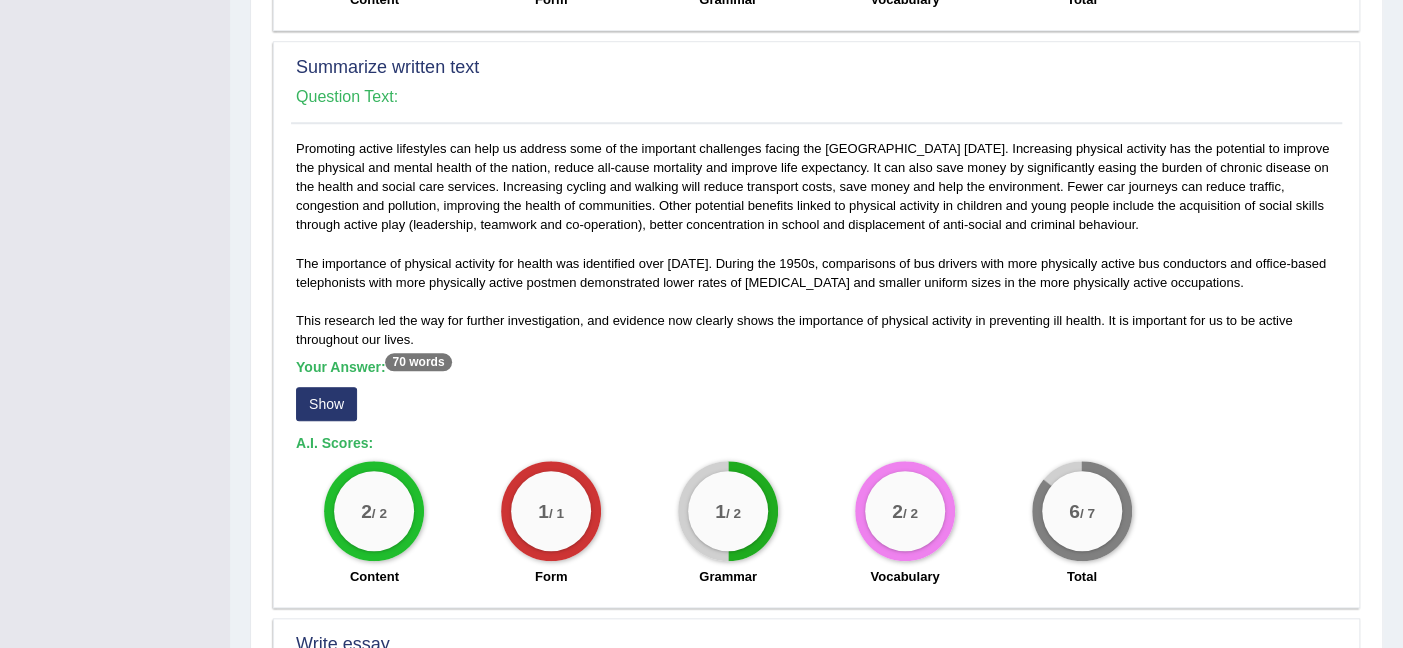click on "Show" at bounding box center [326, 404] 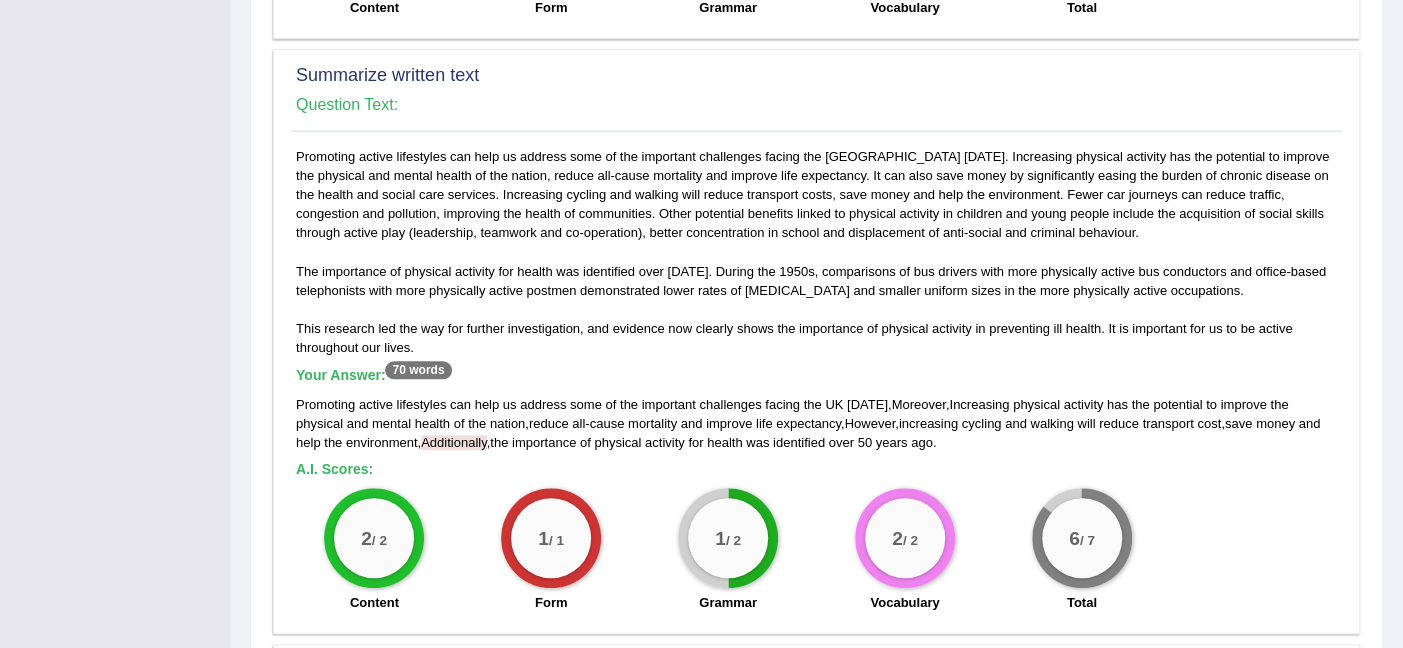 scroll, scrollTop: 800, scrollLeft: 0, axis: vertical 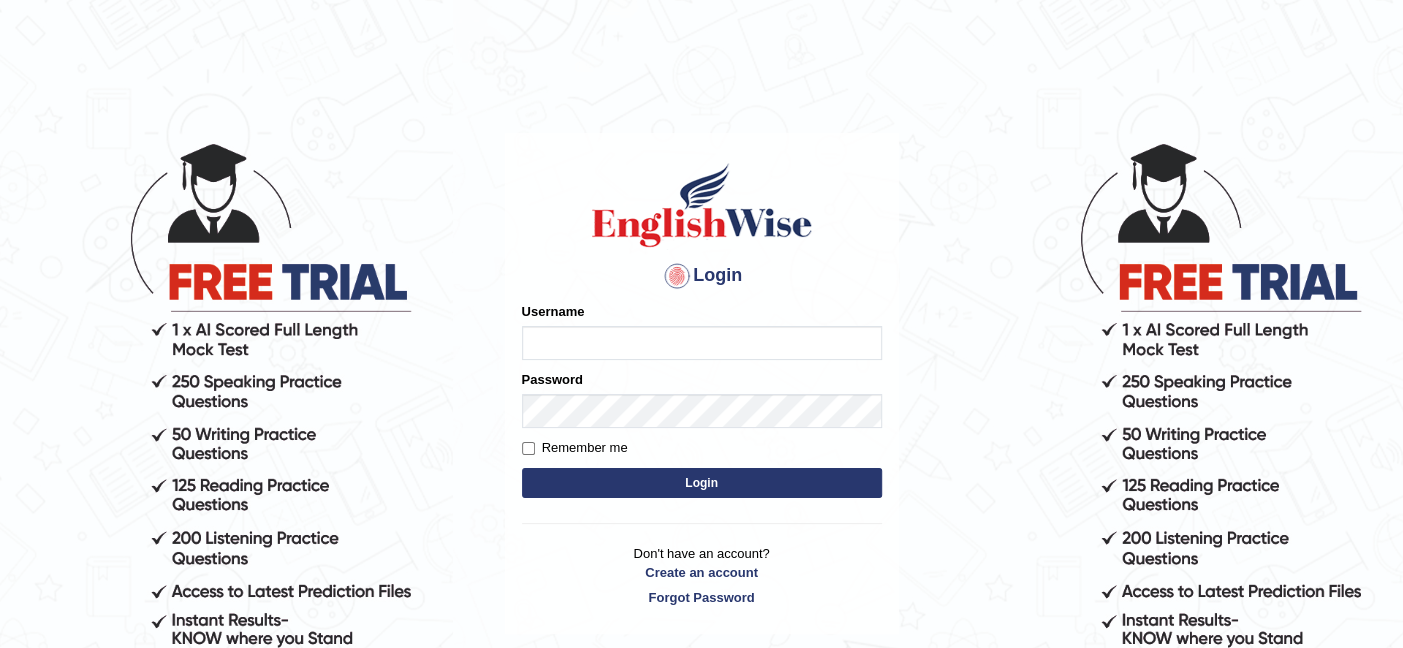 type on "Olivs_newzealand" 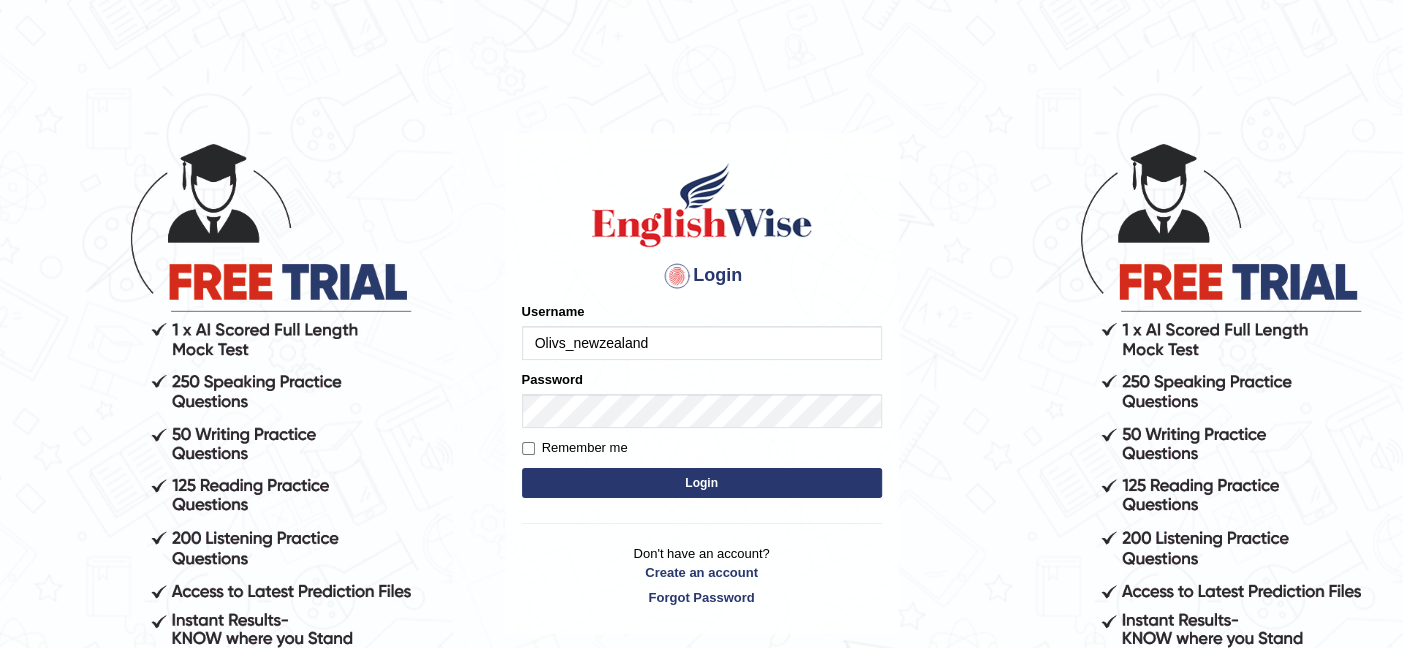 click on "Login" at bounding box center [702, 483] 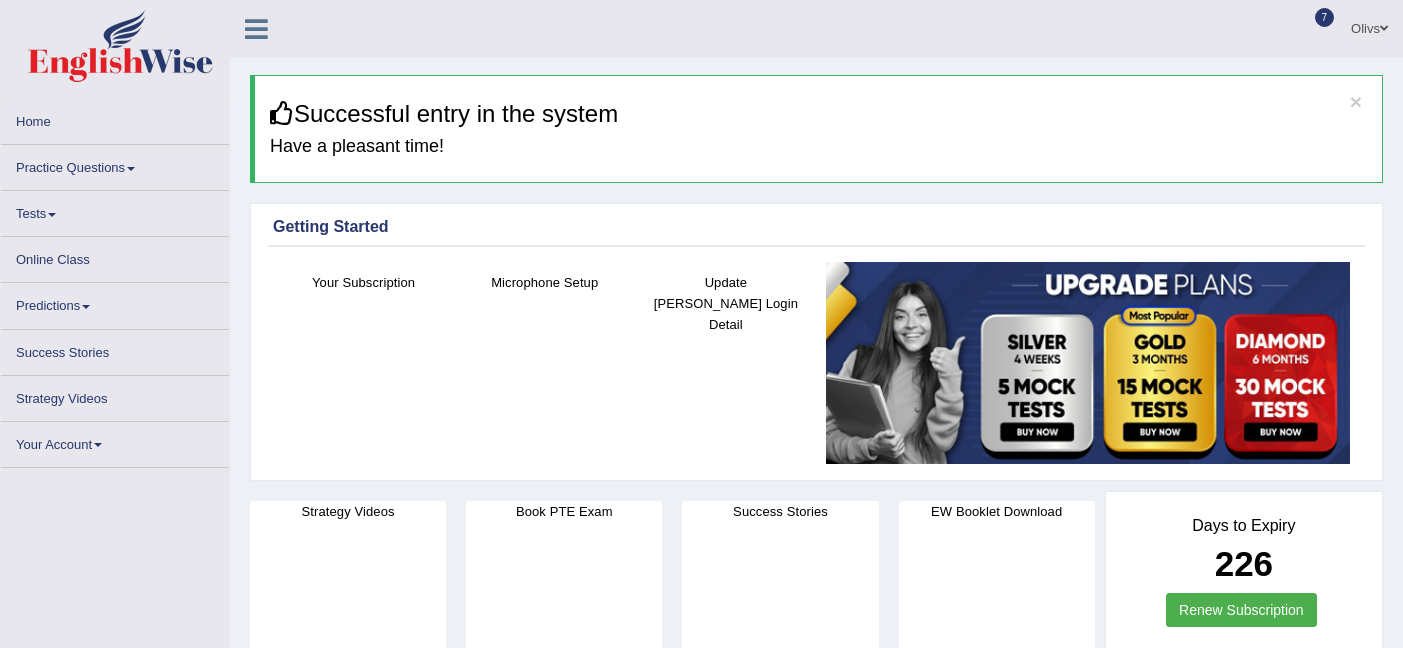 scroll, scrollTop: 0, scrollLeft: 0, axis: both 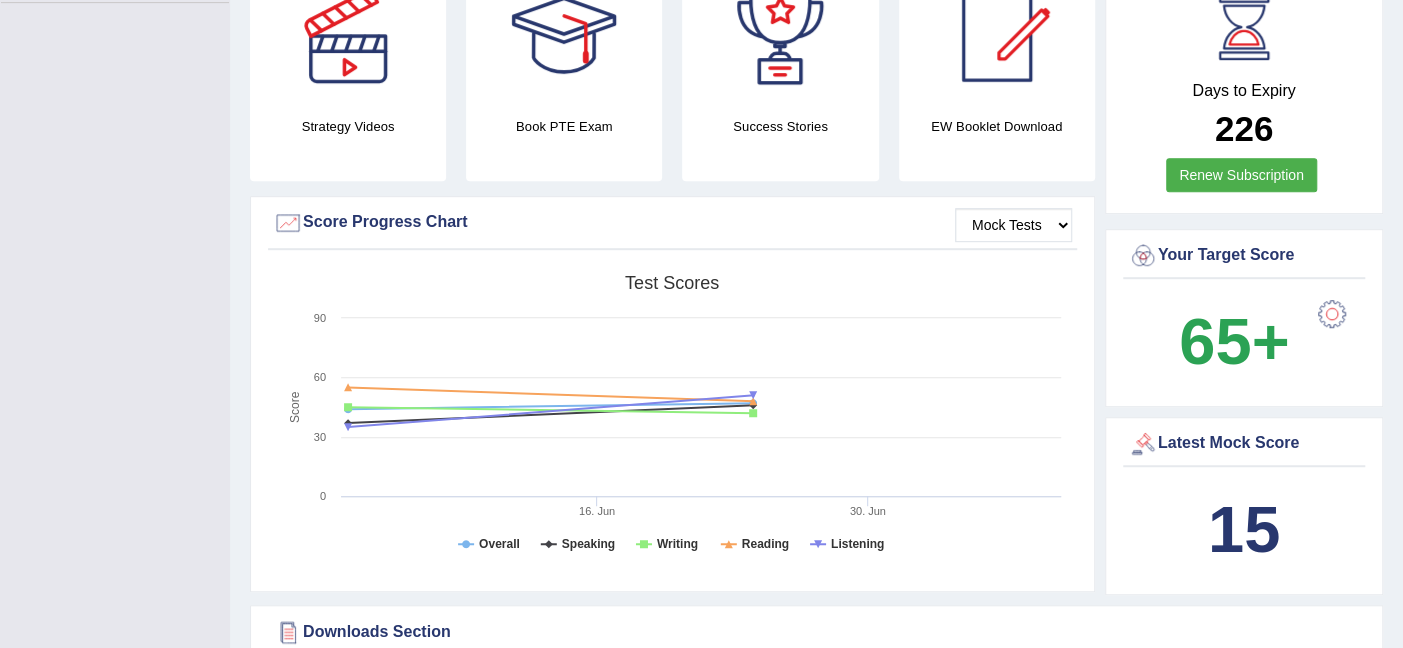 click at bounding box center [1332, 314] 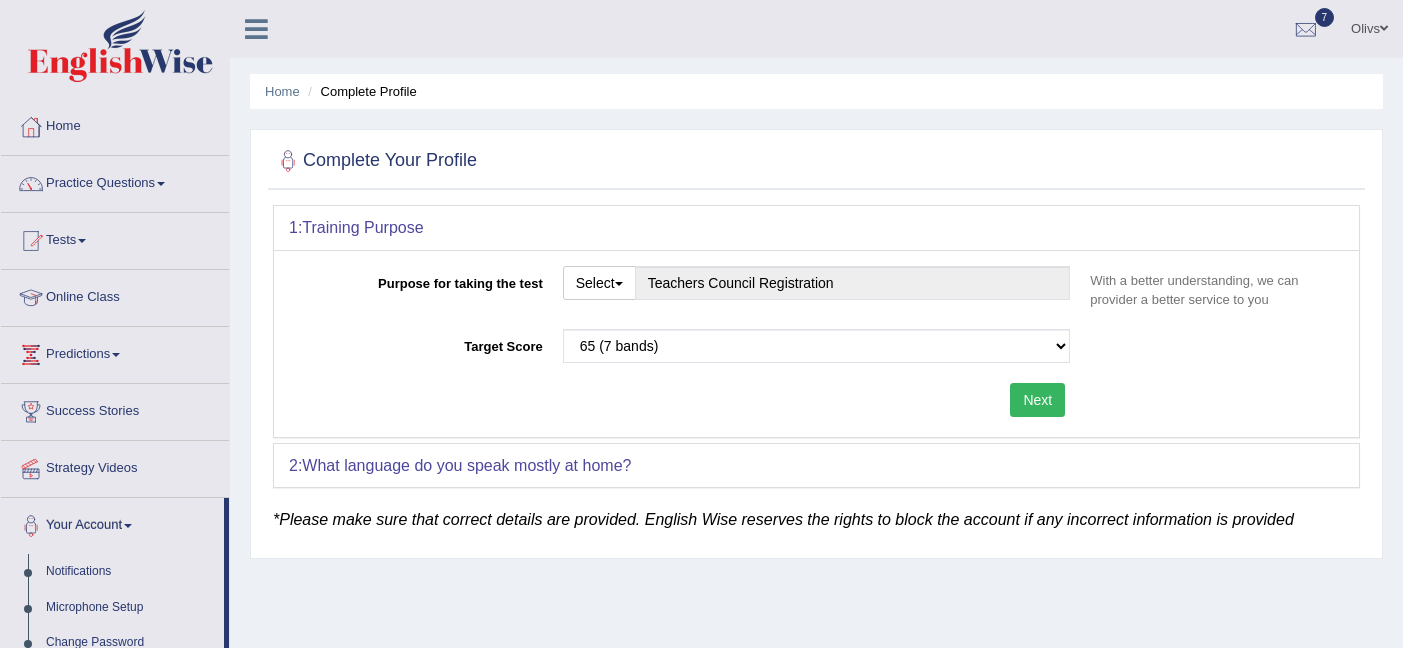 scroll, scrollTop: 0, scrollLeft: 0, axis: both 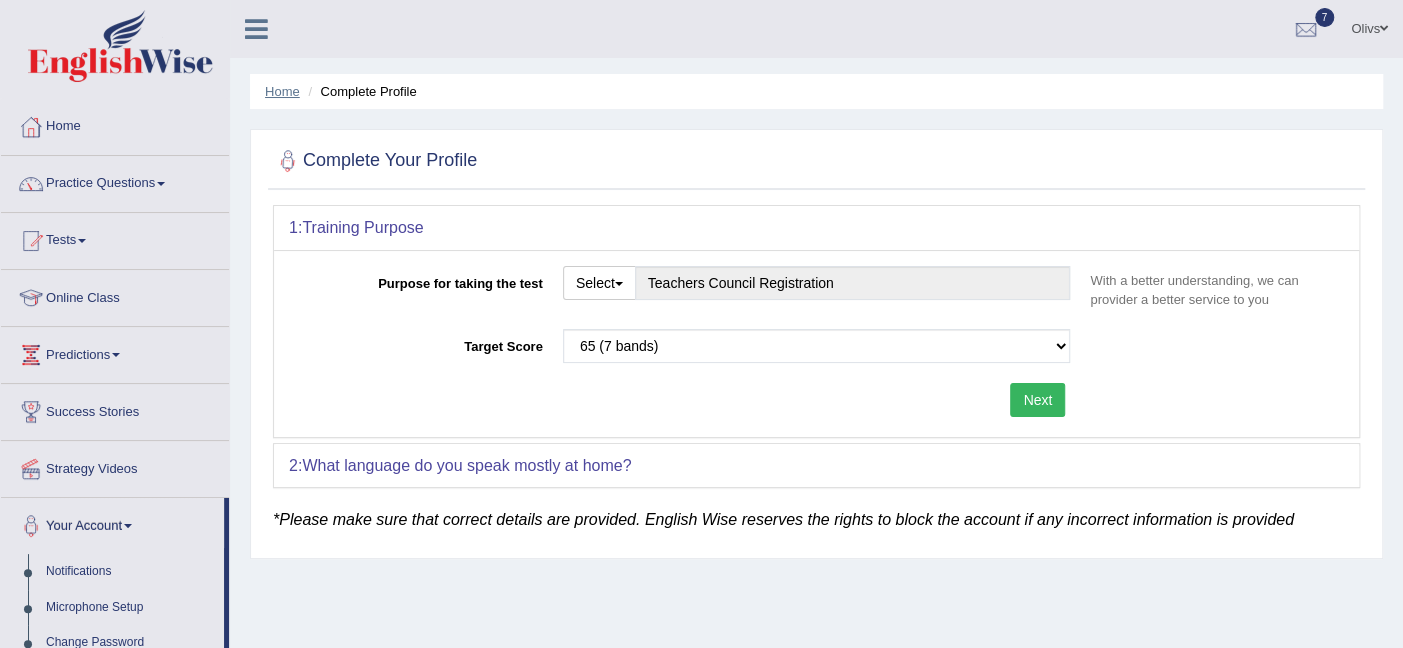 click on "Home" at bounding box center [282, 91] 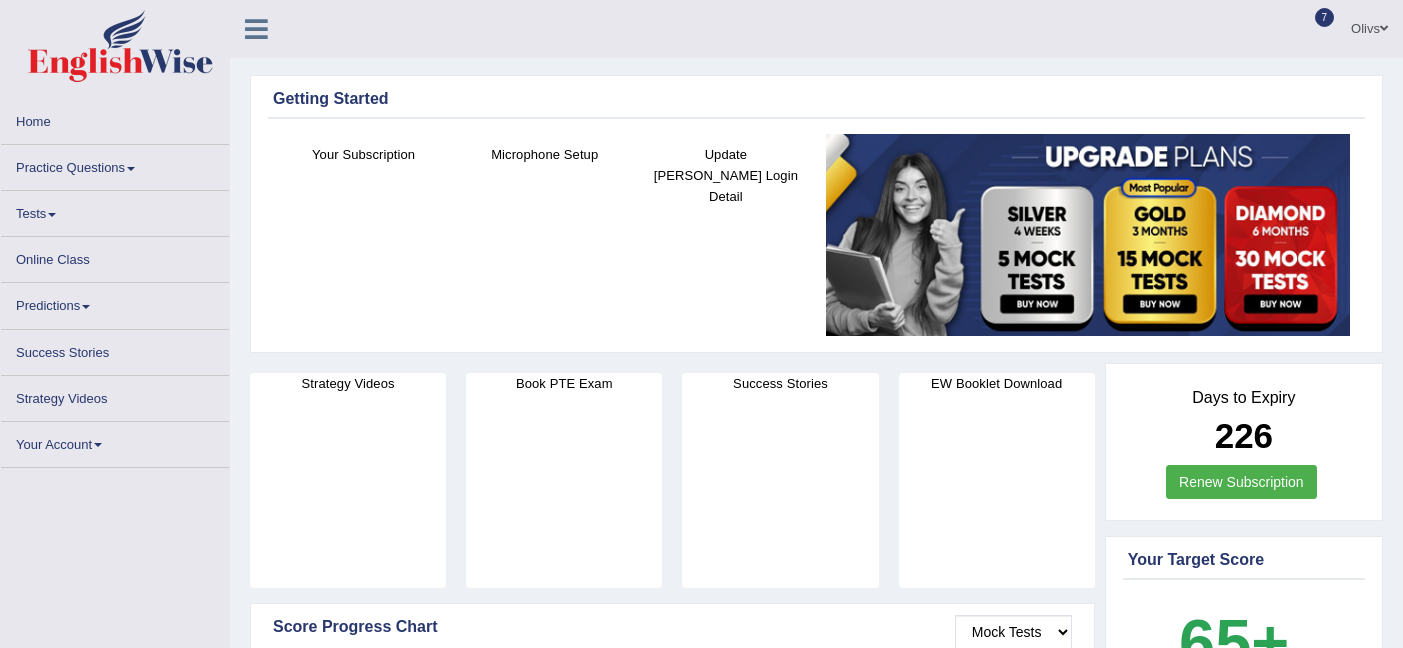 scroll, scrollTop: 0, scrollLeft: 0, axis: both 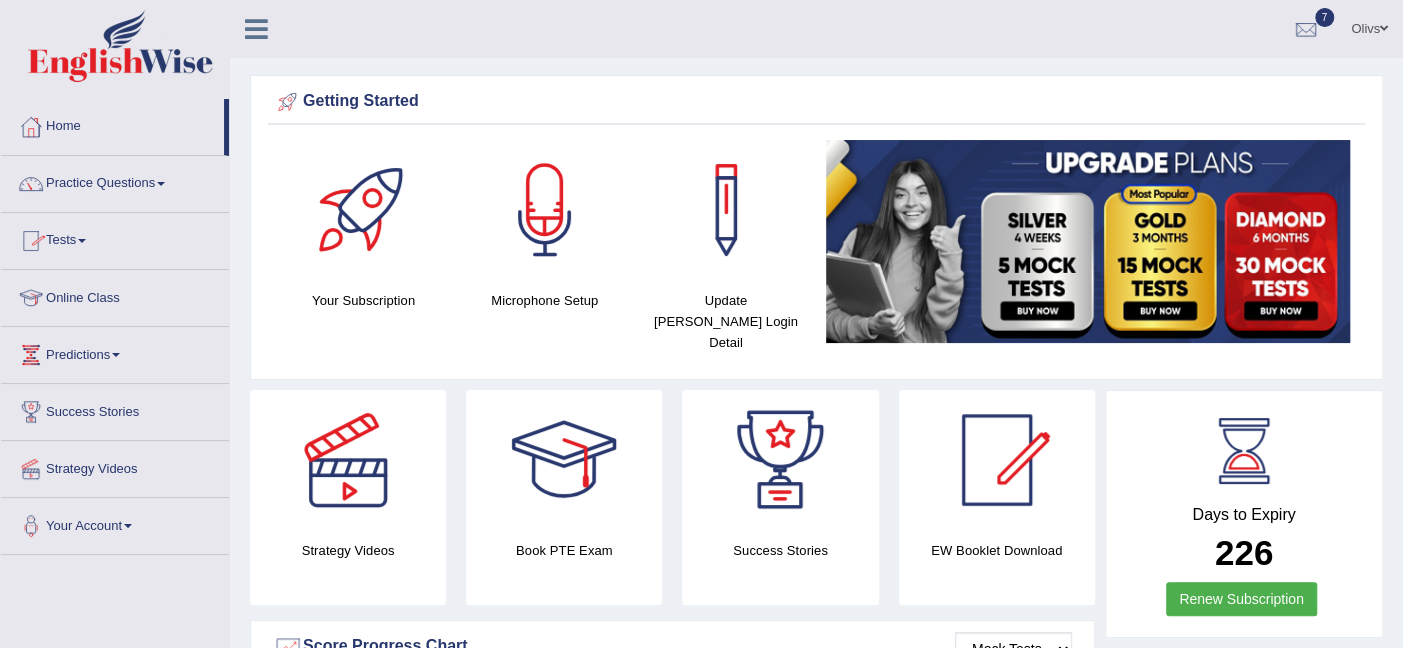 click at bounding box center [82, 241] 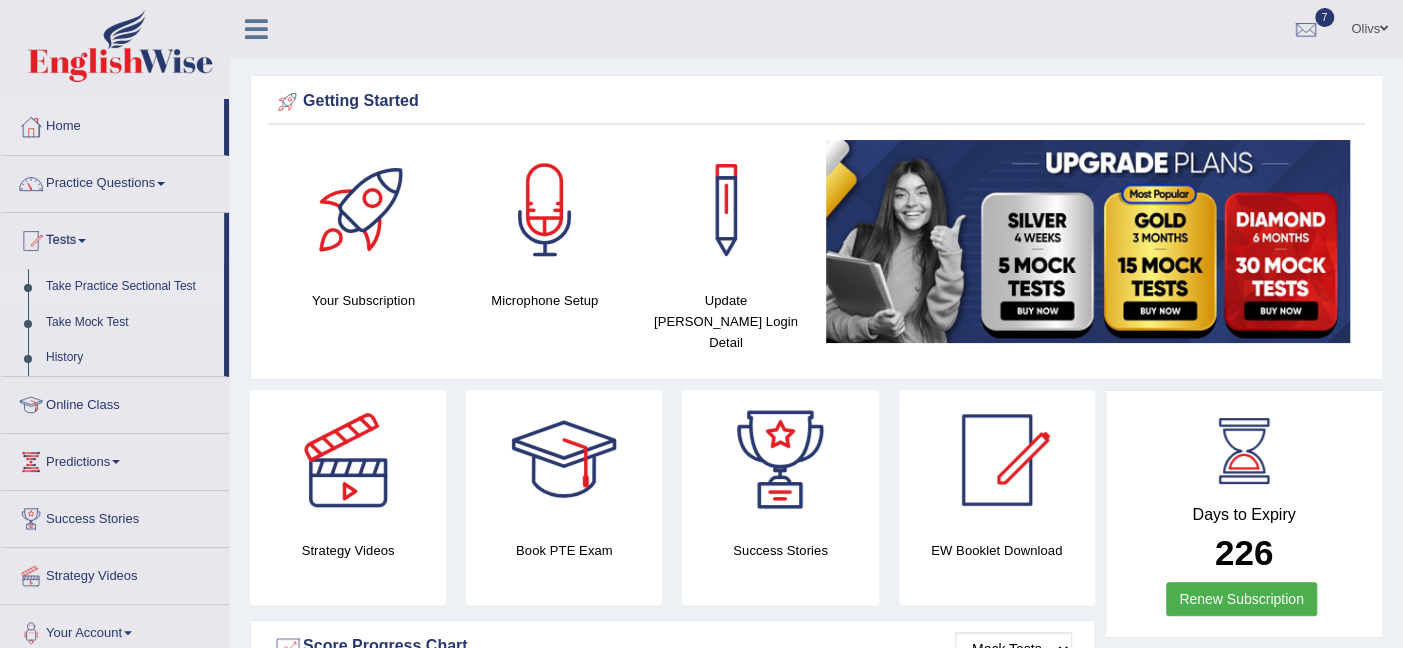 click on "Take Practice Sectional Test" at bounding box center [130, 287] 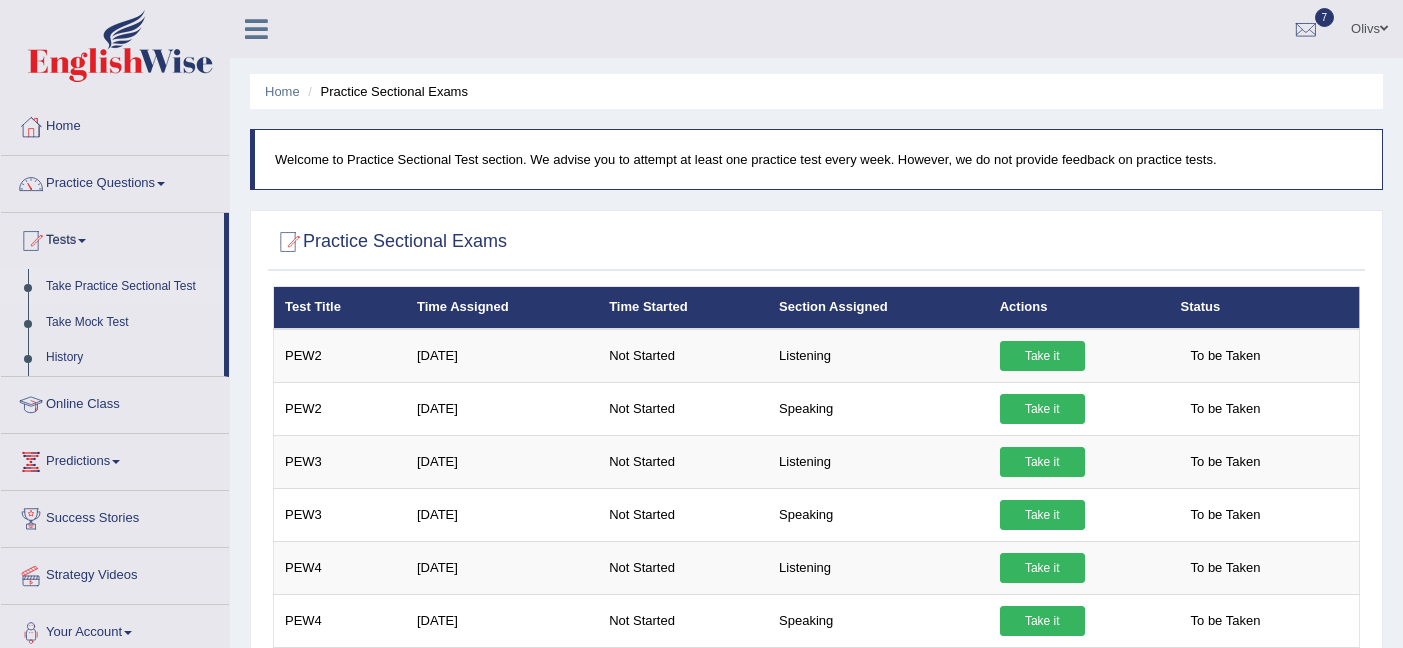 scroll, scrollTop: 0, scrollLeft: 0, axis: both 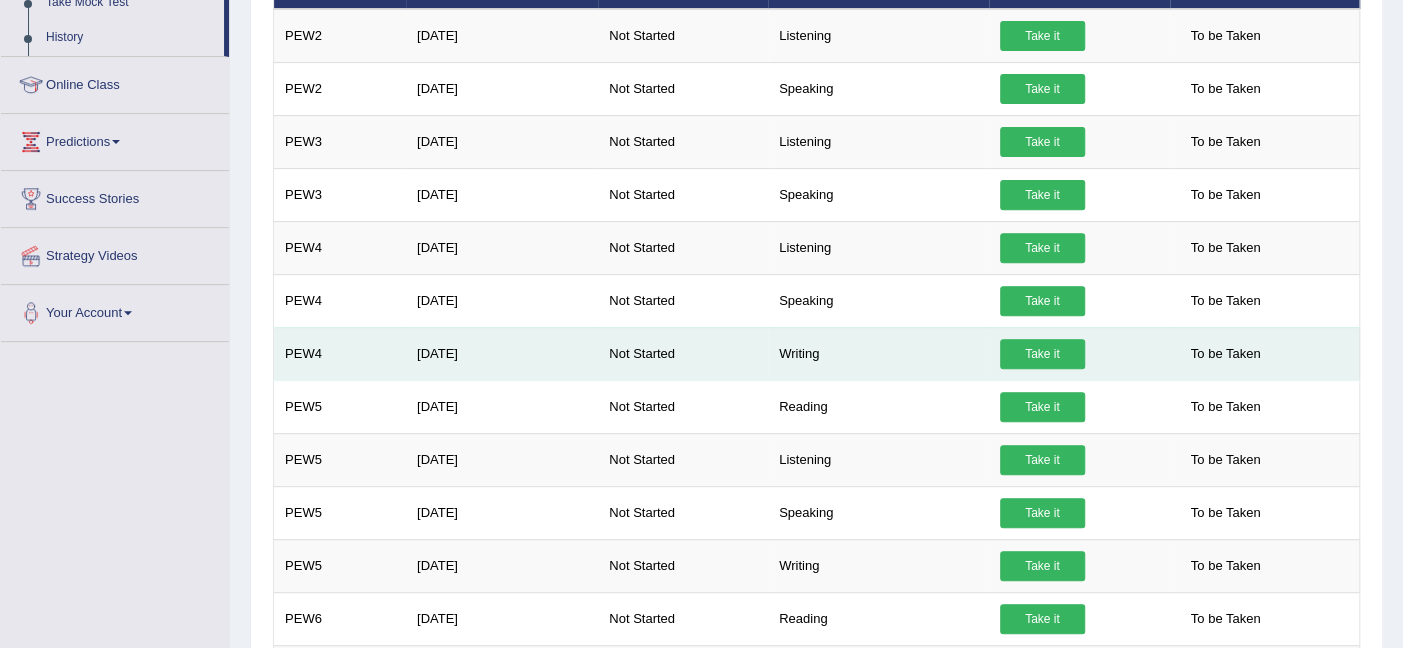 click on "Take it" at bounding box center [1042, 354] 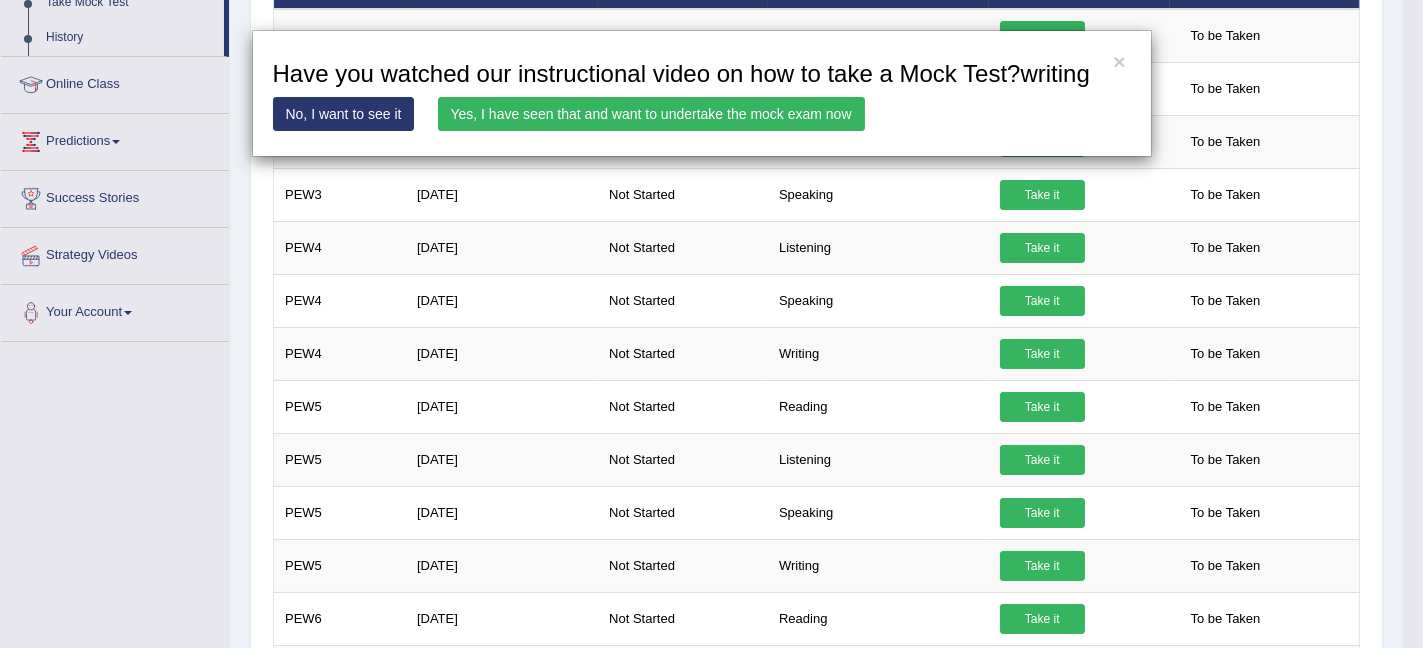 click on "Yes, I have seen that and want to undertake the mock exam now" at bounding box center [651, 114] 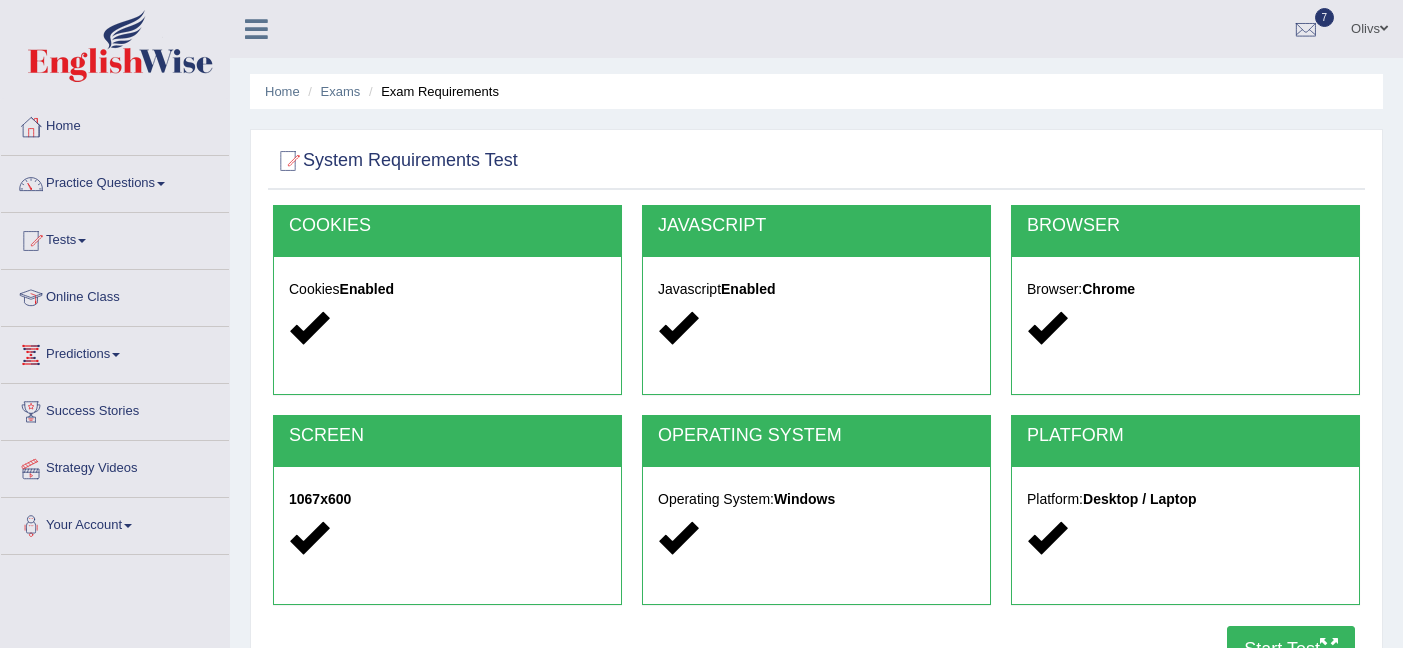 scroll, scrollTop: 0, scrollLeft: 0, axis: both 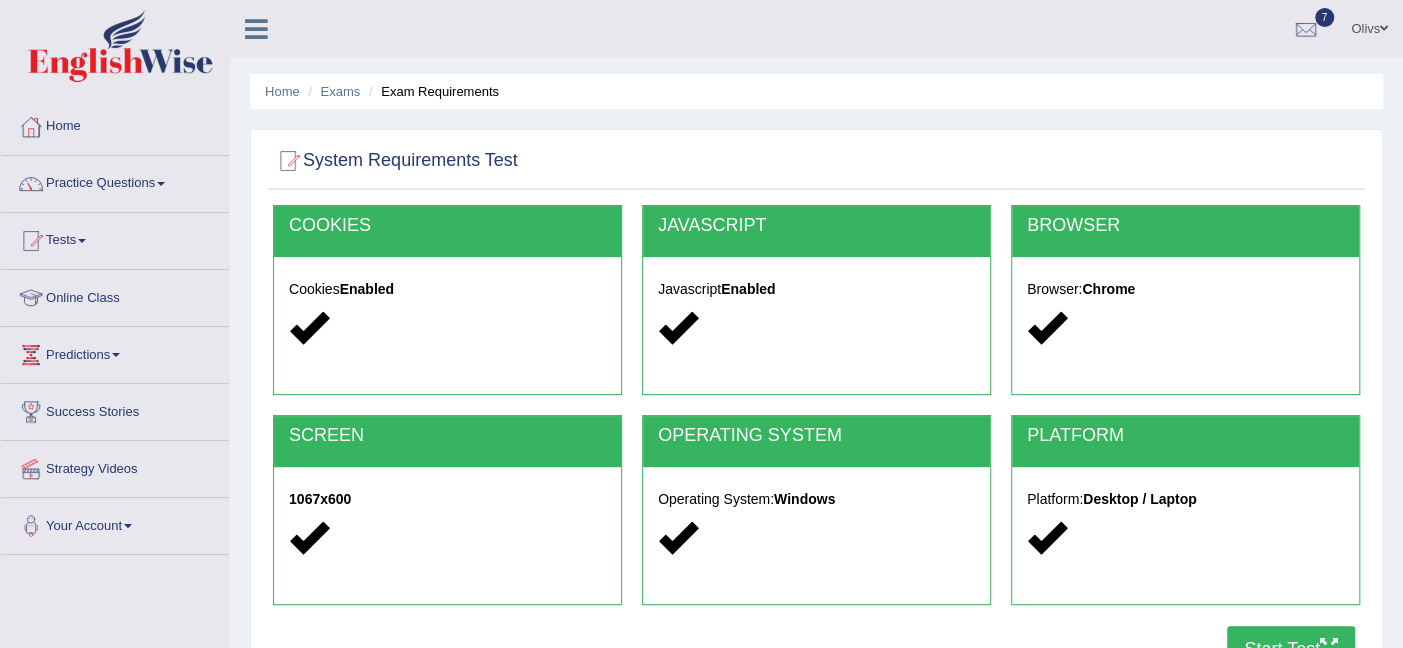 click at bounding box center (1329, 647) 